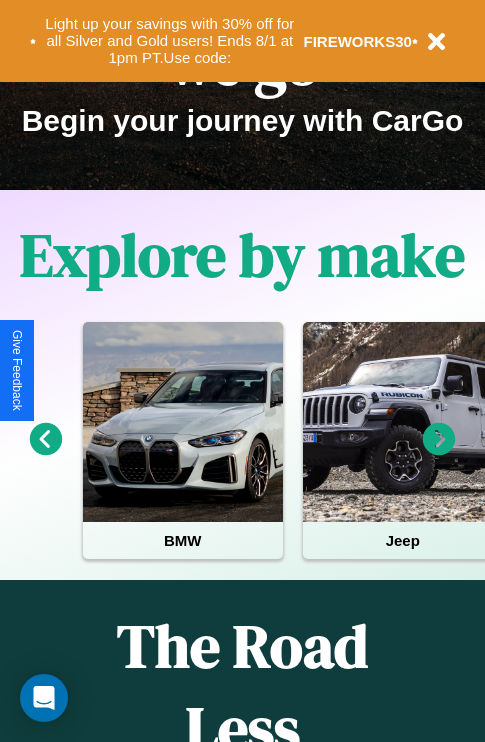 scroll, scrollTop: 308, scrollLeft: 0, axis: vertical 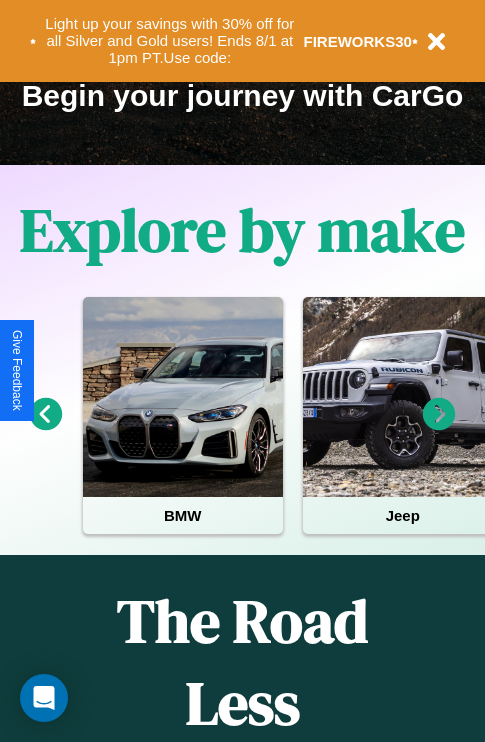 click 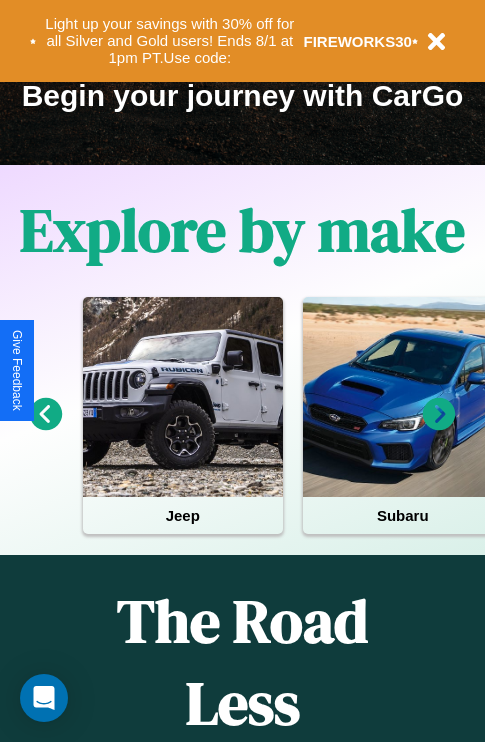 click 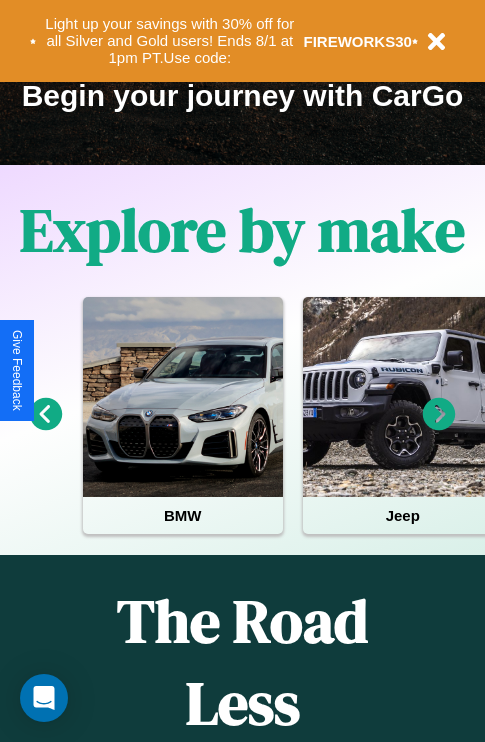 click 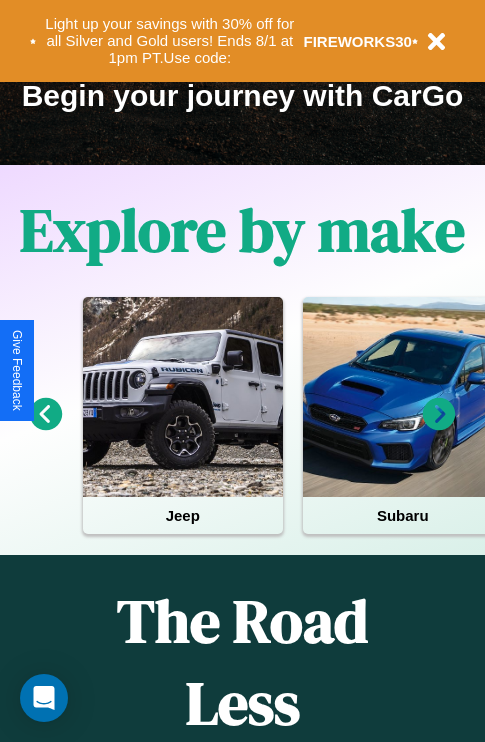 click 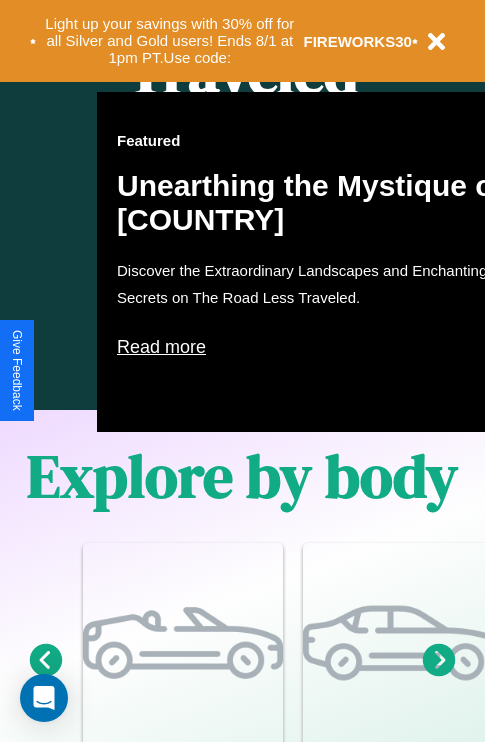 scroll, scrollTop: 1285, scrollLeft: 0, axis: vertical 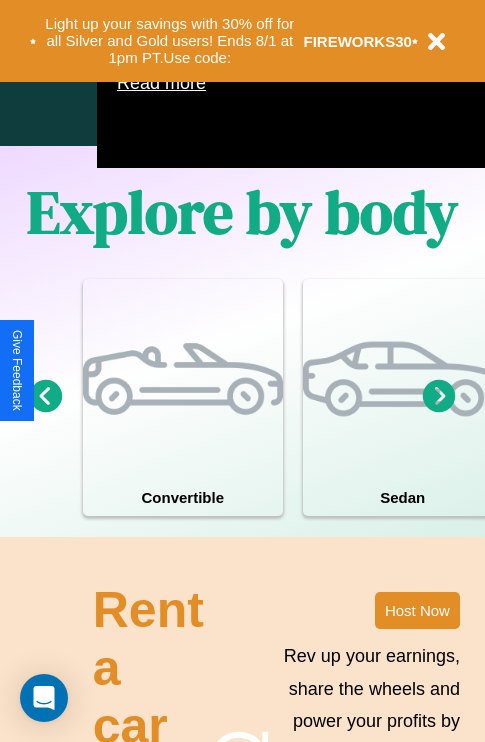 click 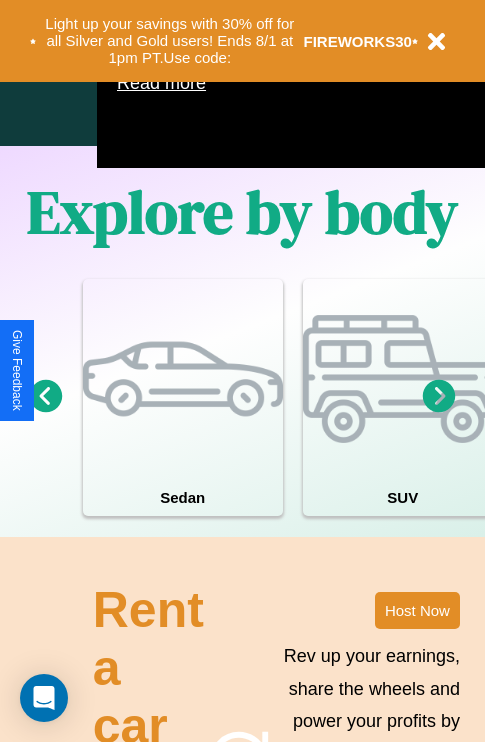 click 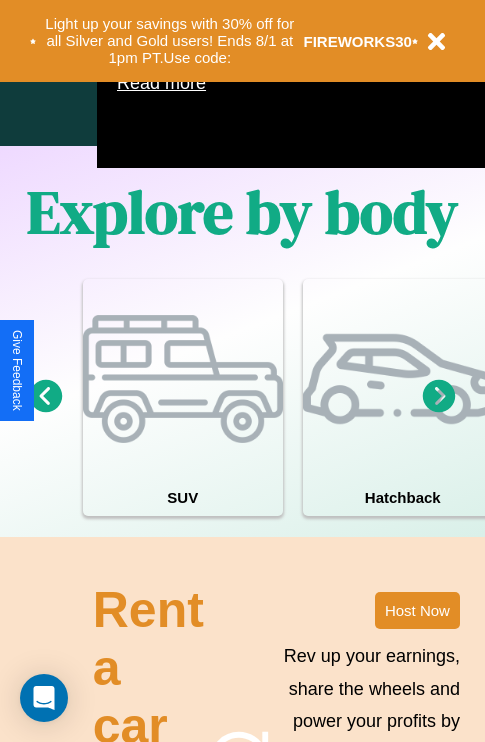 click 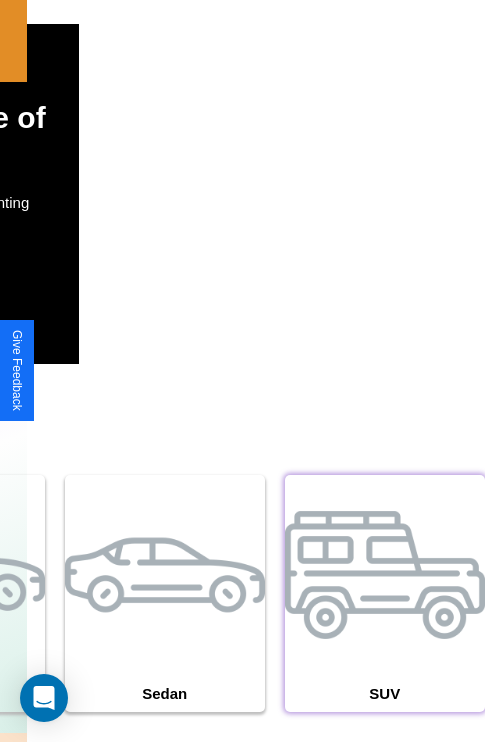 click at bounding box center [385, 575] 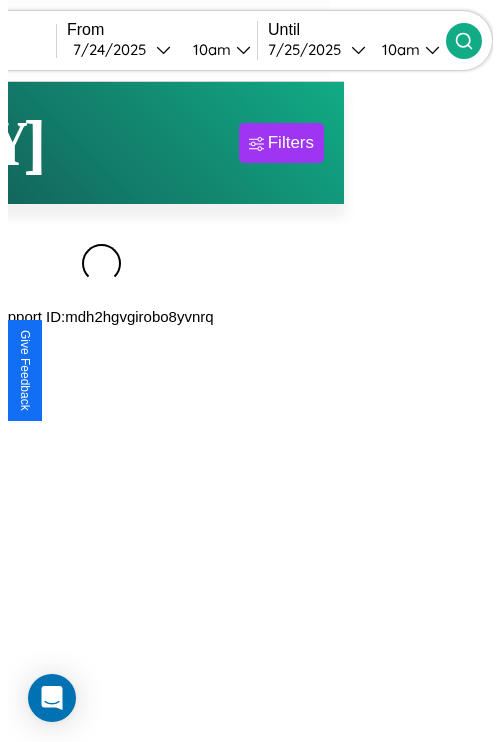 scroll, scrollTop: 0, scrollLeft: 0, axis: both 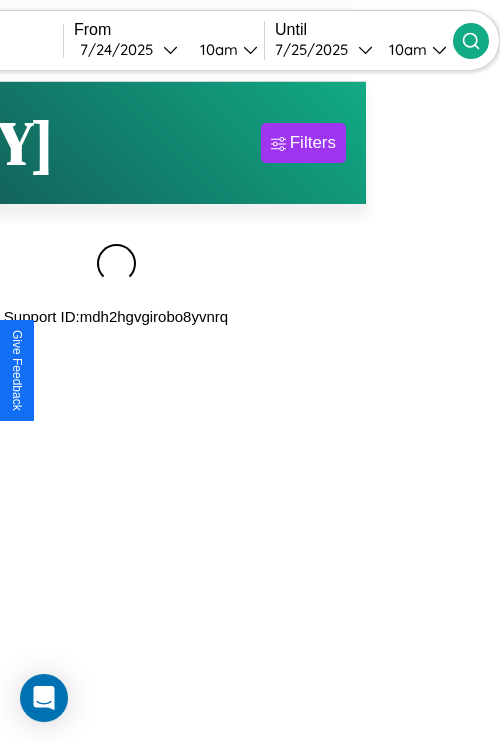 type on "*********" 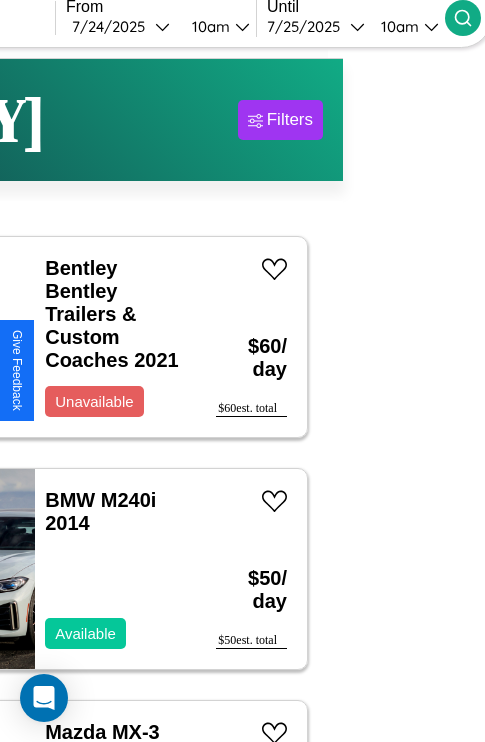 scroll, scrollTop: 95, scrollLeft: 35, axis: both 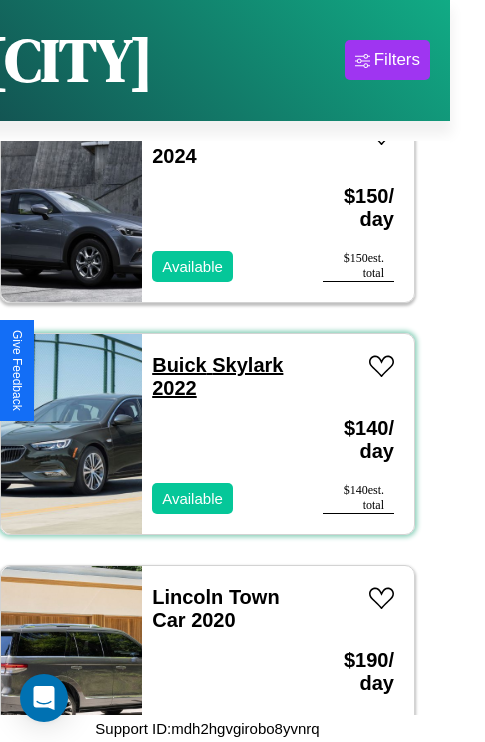 click on "Buick   Skylark   2022" at bounding box center [217, 376] 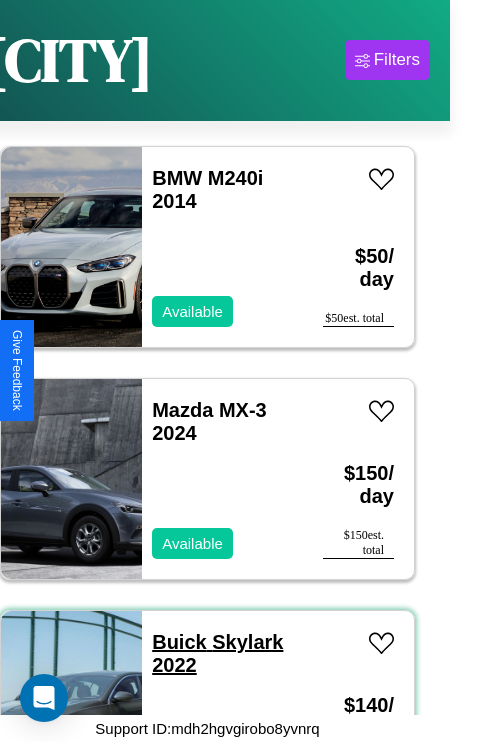 scroll, scrollTop: 75, scrollLeft: 0, axis: vertical 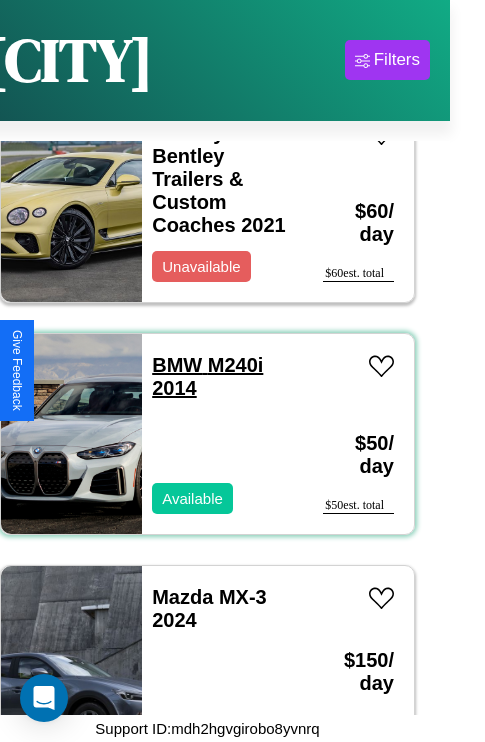 click on "BMW   M240i   2014" at bounding box center (207, 376) 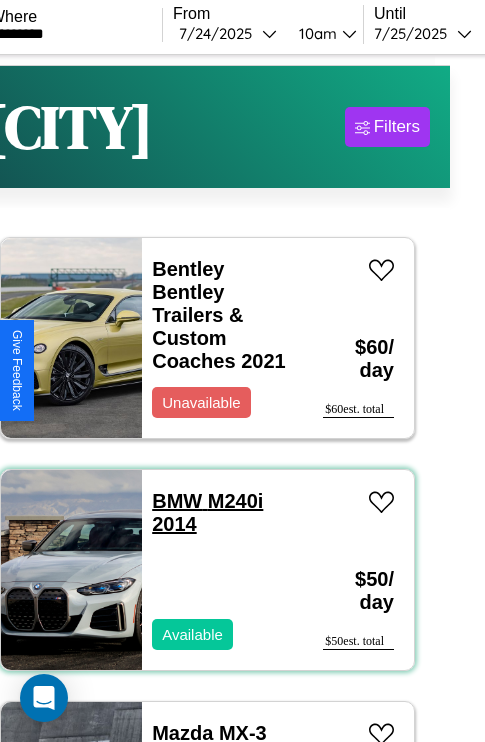 scroll, scrollTop: 0, scrollLeft: 35, axis: horizontal 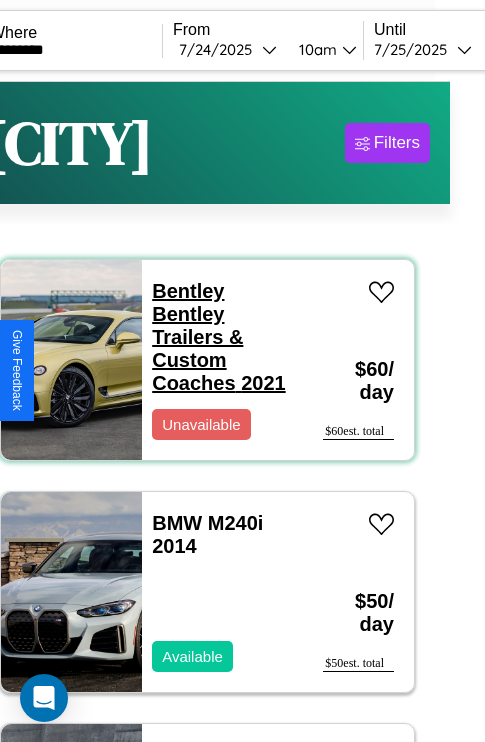 click on "Bentley   Bentley Trailers & Custom Coaches   2021" at bounding box center [218, 337] 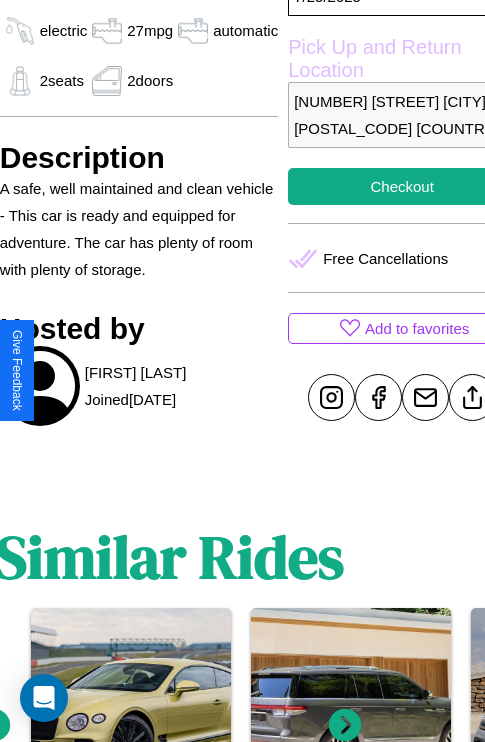 scroll, scrollTop: 708, scrollLeft: 76, axis: both 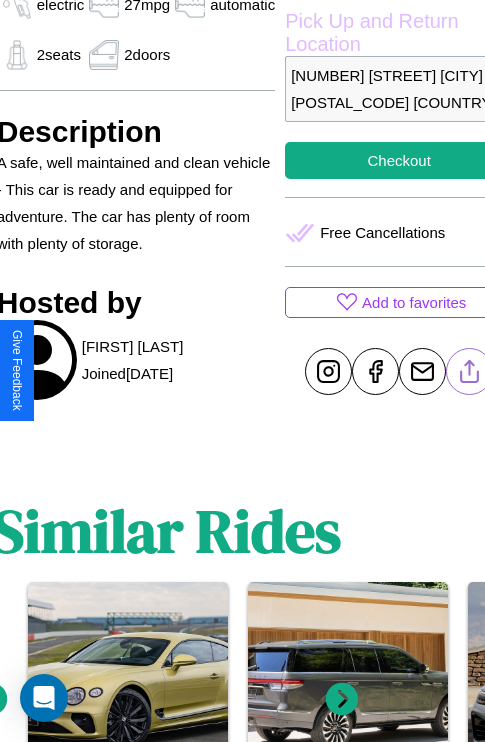 click 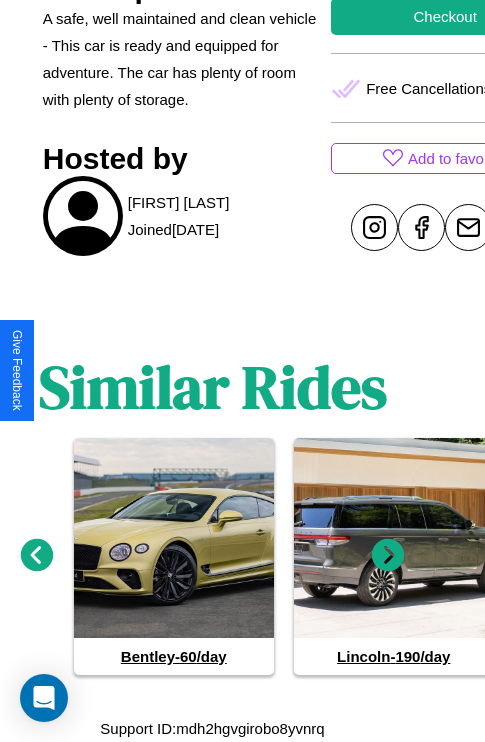 click 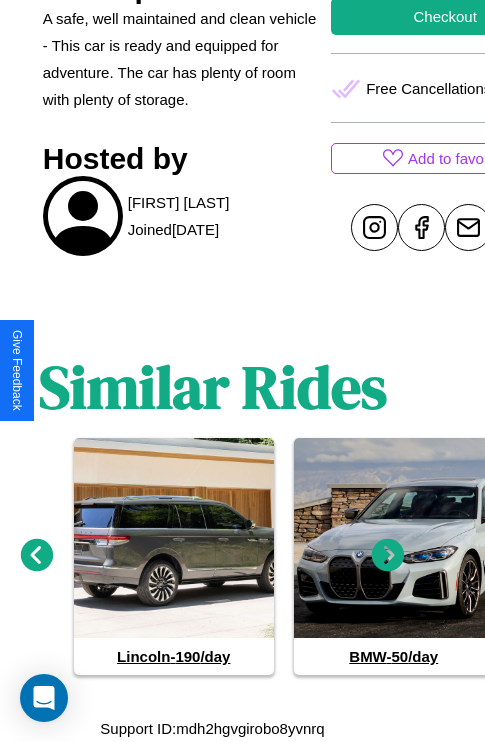 click 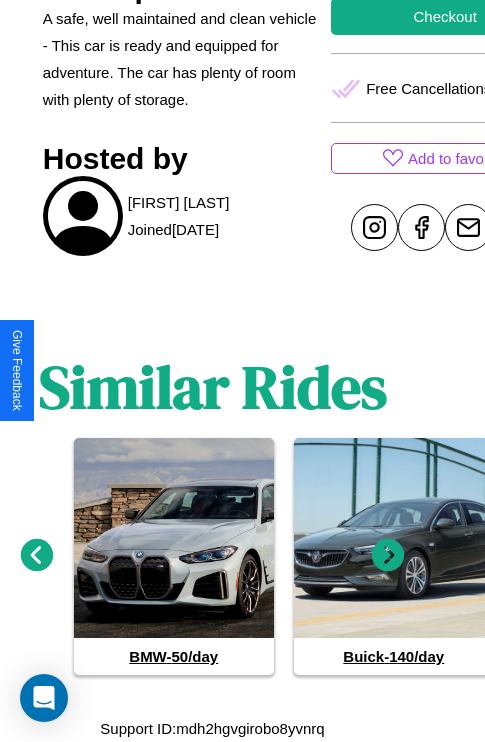 click 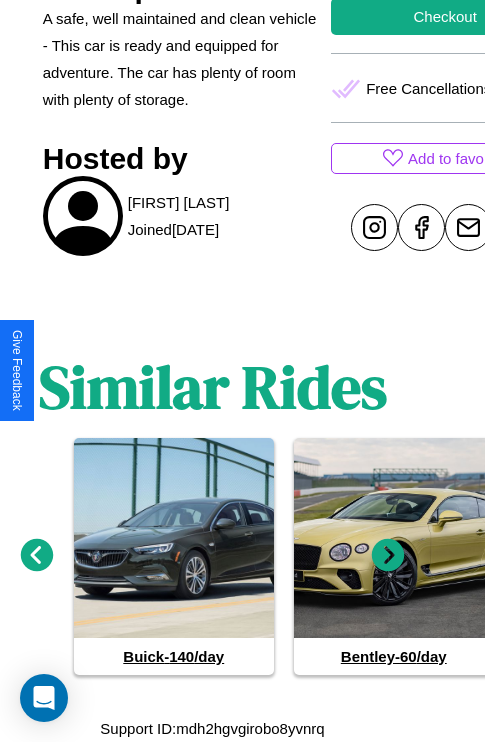 click 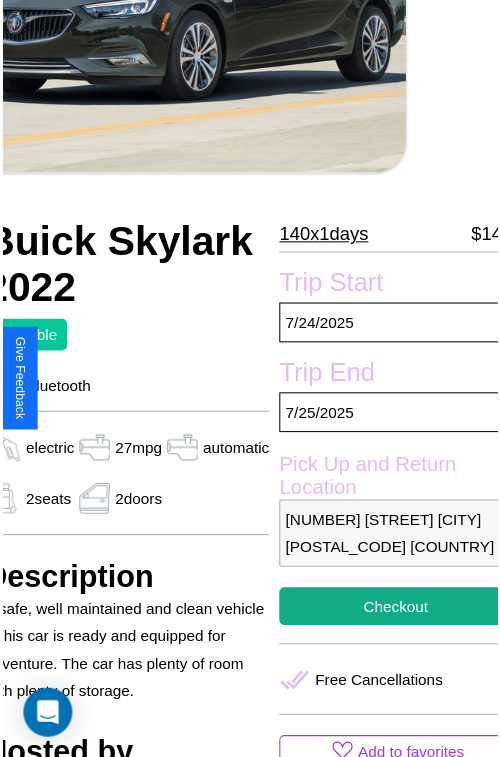 scroll, scrollTop: 219, scrollLeft: 96, axis: both 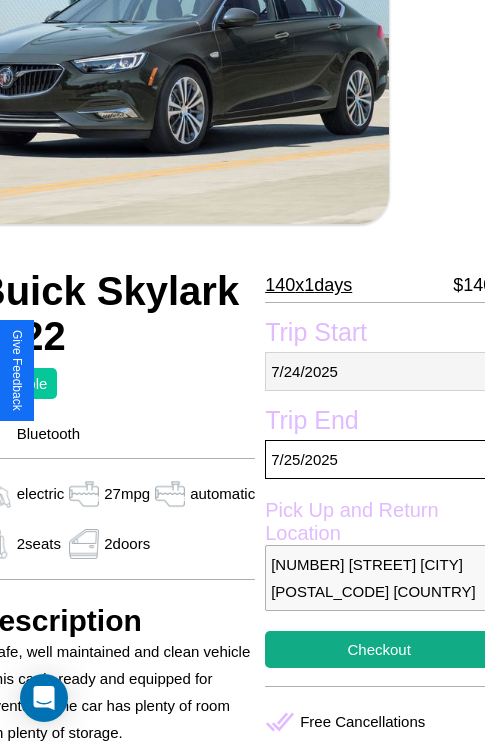 click on "[DATE]" at bounding box center [379, 371] 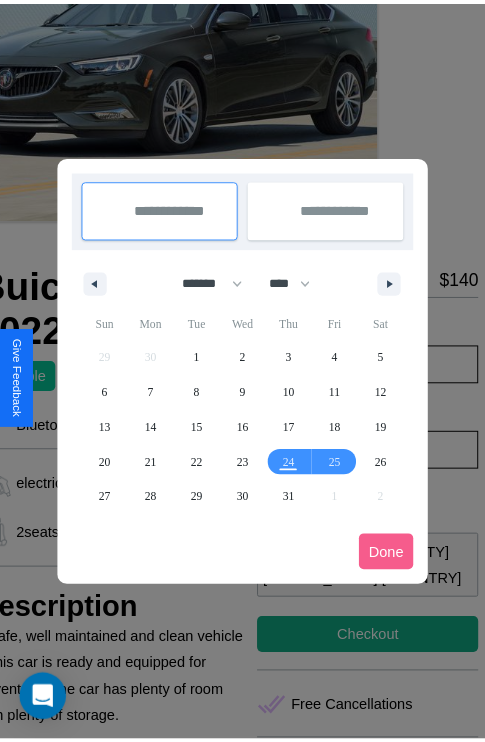 scroll, scrollTop: 0, scrollLeft: 96, axis: horizontal 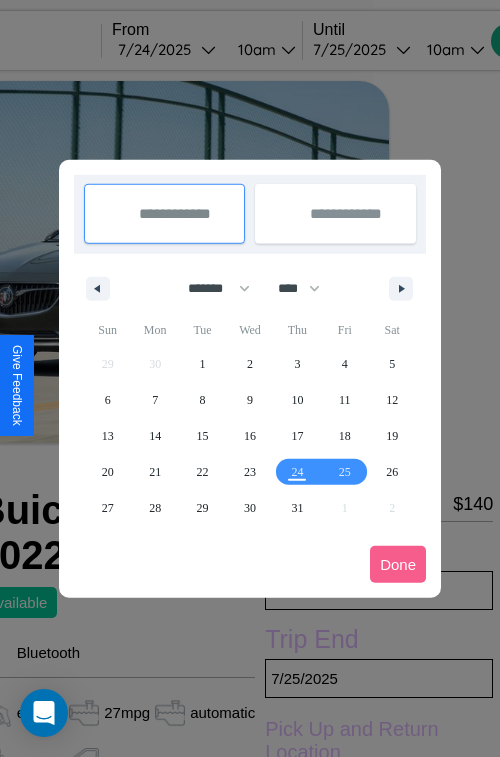 click at bounding box center [250, 378] 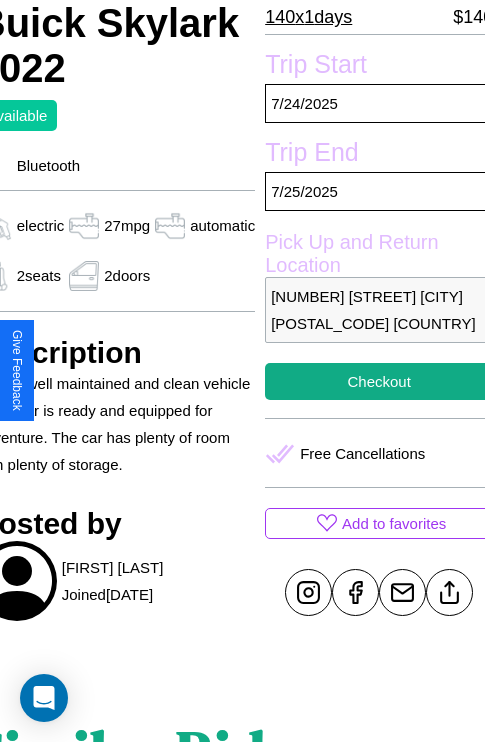 scroll, scrollTop: 497, scrollLeft: 96, axis: both 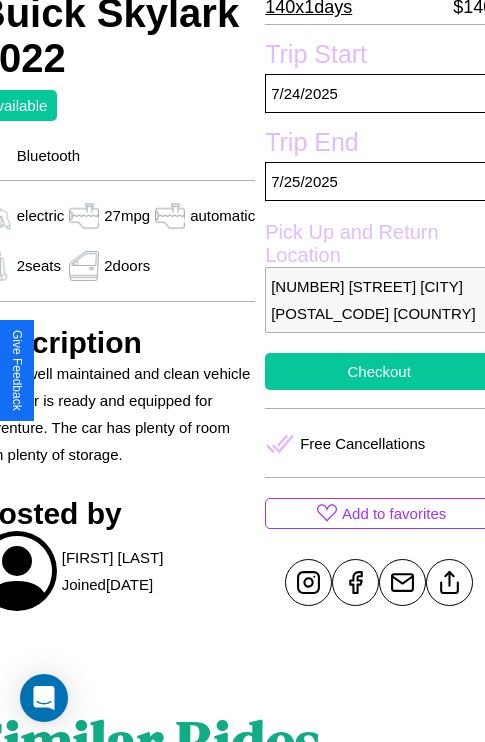 click on "Checkout" at bounding box center [379, 371] 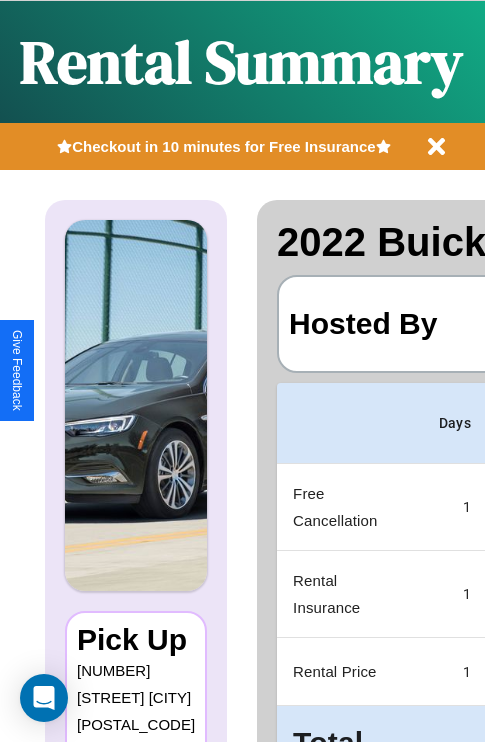 scroll, scrollTop: 0, scrollLeft: 378, axis: horizontal 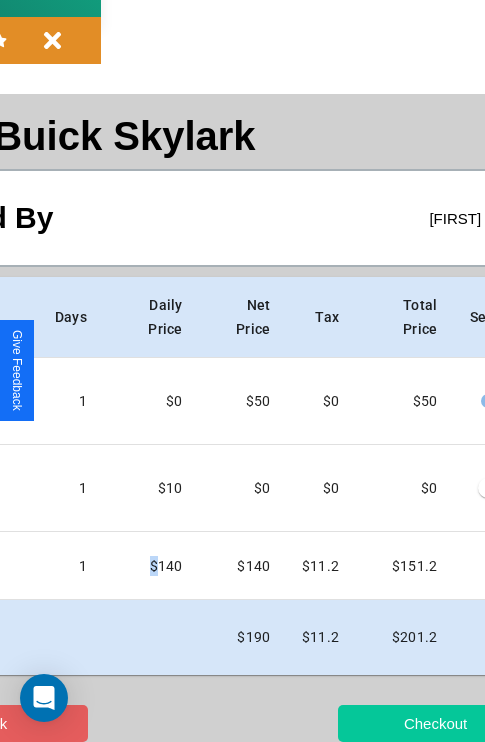 click on "Checkout" at bounding box center [435, 723] 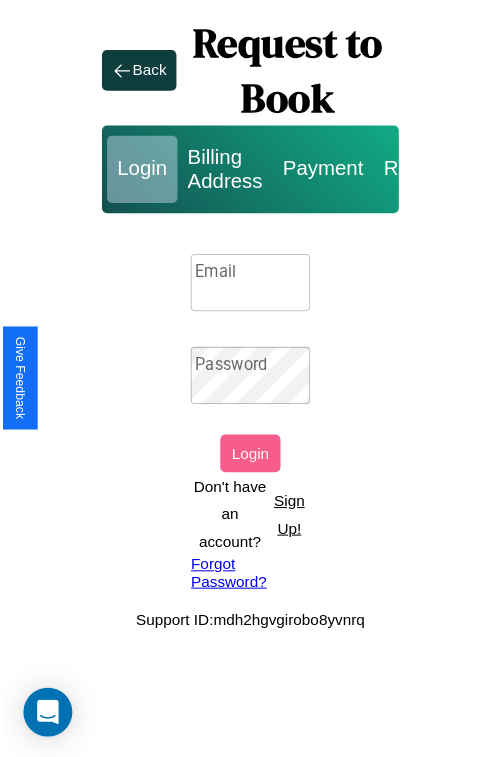 scroll, scrollTop: 0, scrollLeft: 0, axis: both 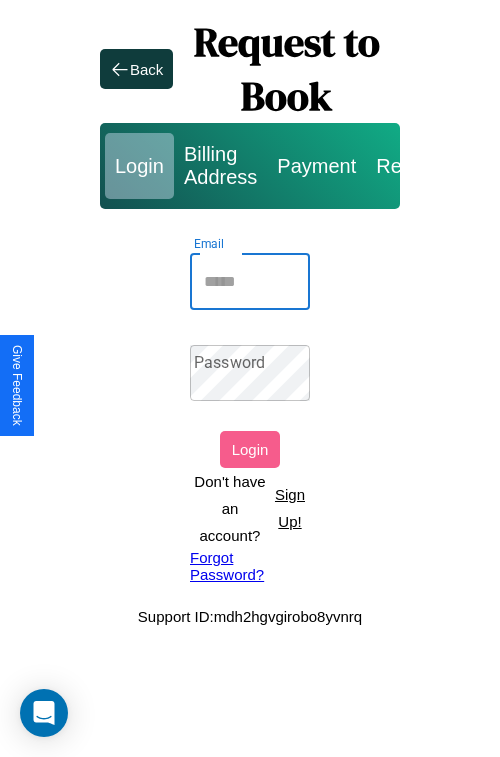 click on "Email" at bounding box center (250, 282) 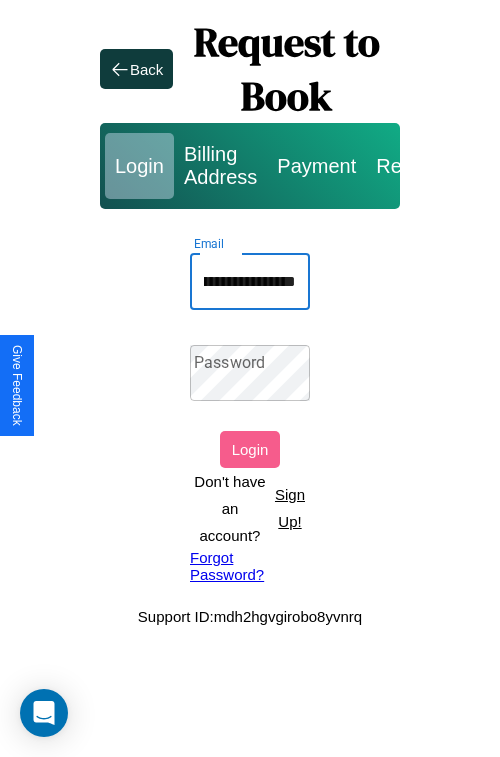 scroll, scrollTop: 0, scrollLeft: 118, axis: horizontal 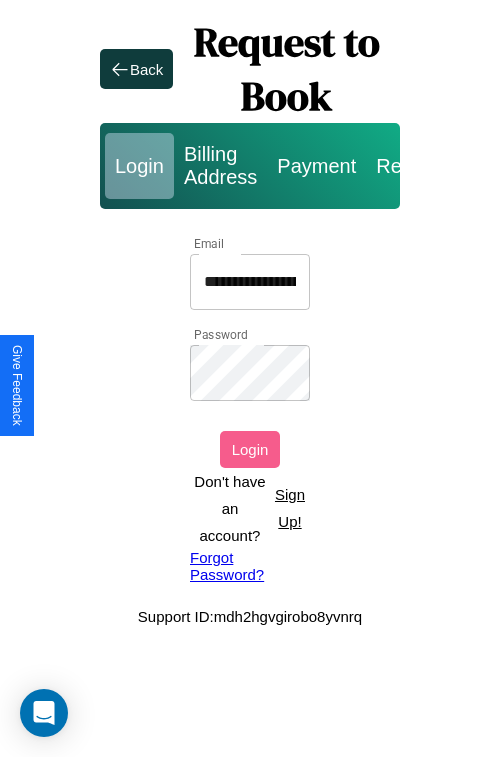 click on "Login" at bounding box center (250, 449) 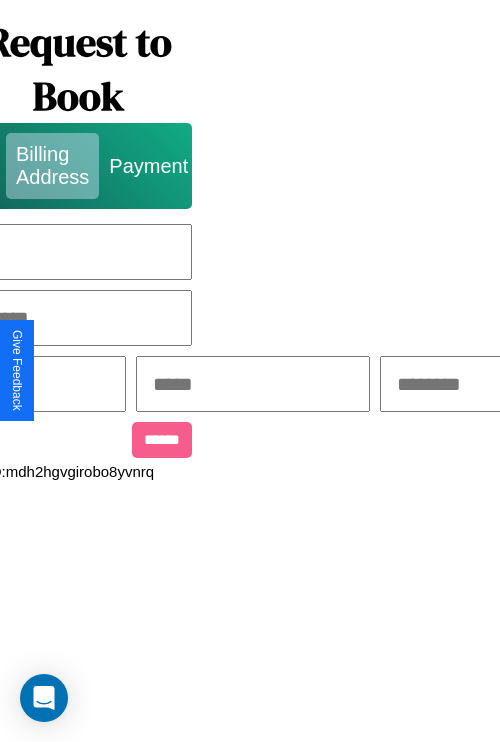 scroll, scrollTop: 0, scrollLeft: 517, axis: horizontal 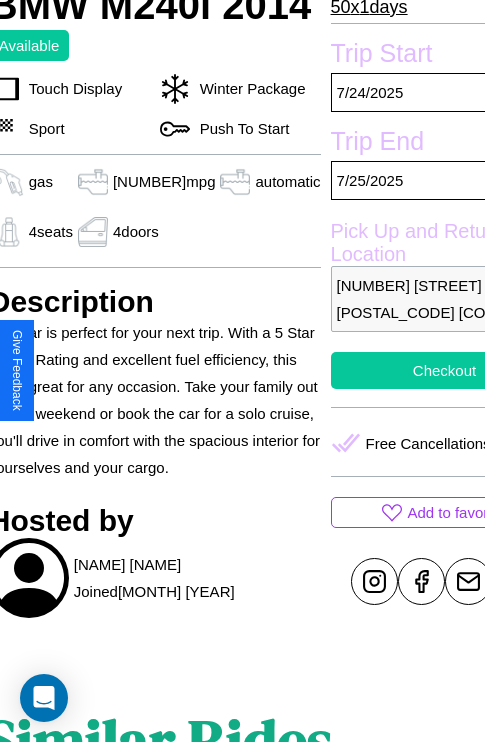 click on "Checkout" at bounding box center [445, 370] 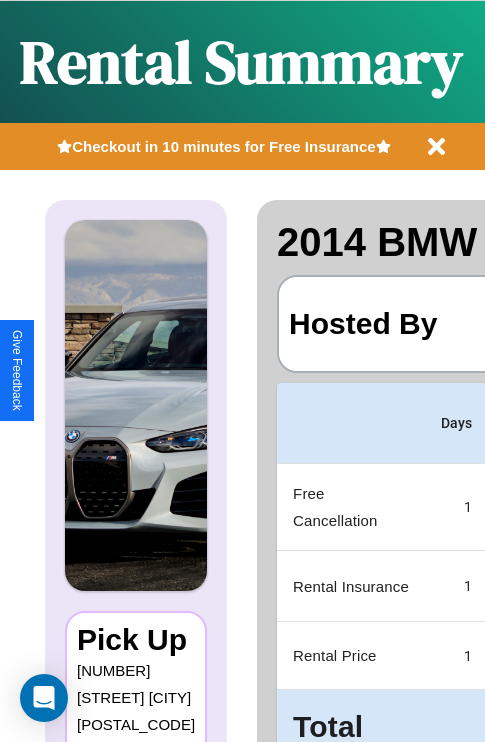 scroll, scrollTop: 0, scrollLeft: 378, axis: horizontal 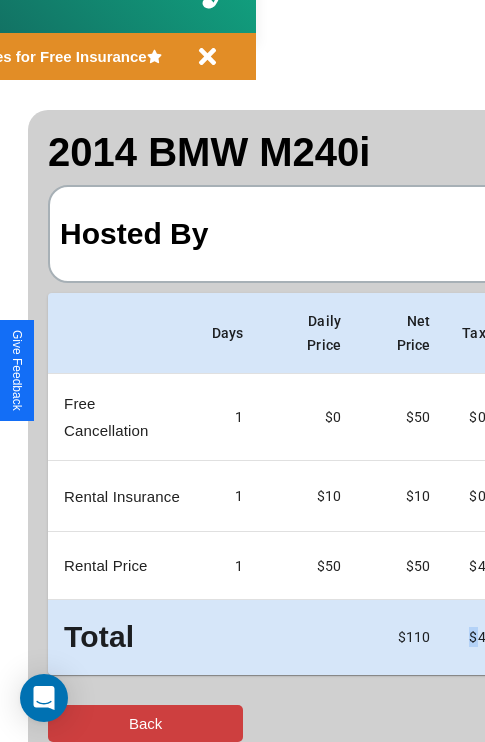 click on "Back" at bounding box center [145, 723] 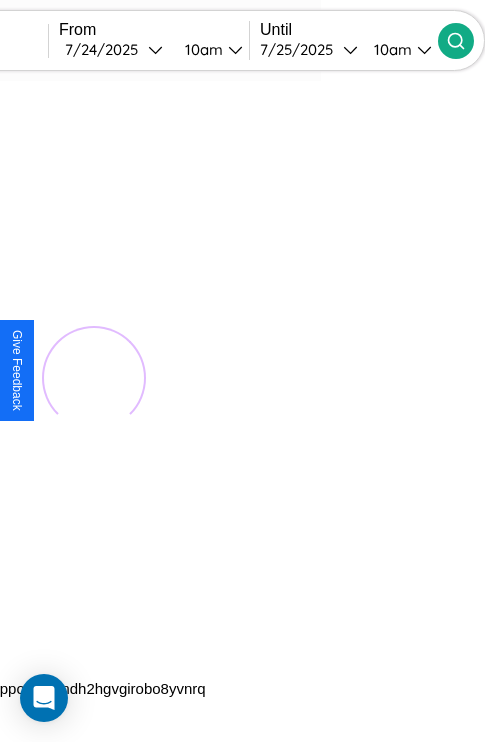 scroll, scrollTop: 0, scrollLeft: 84, axis: horizontal 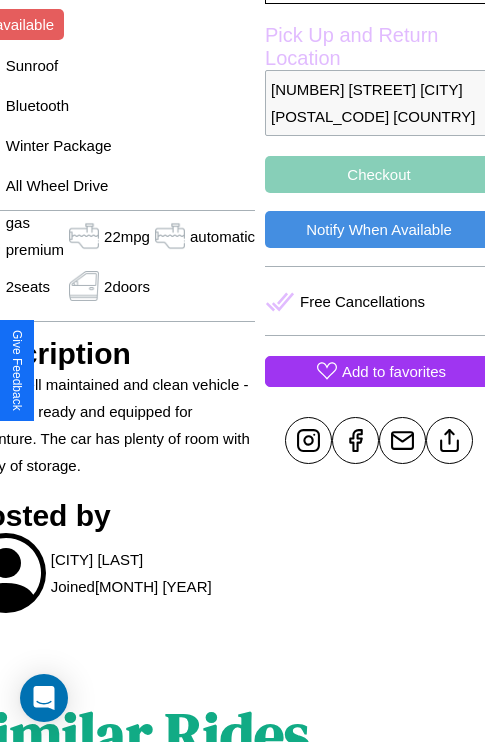 click on "Add to favorites" at bounding box center [394, 371] 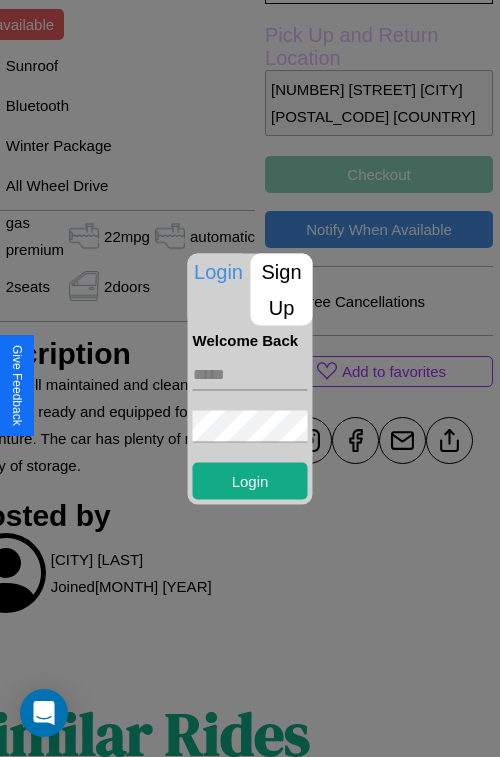 click at bounding box center (250, 374) 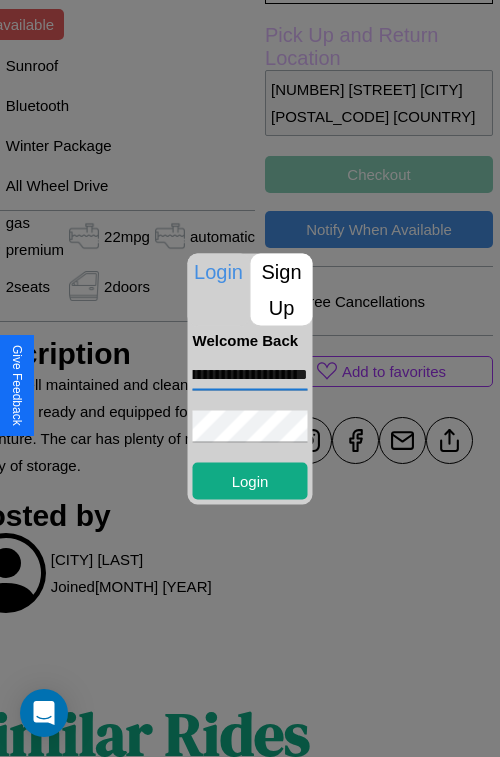 scroll, scrollTop: 0, scrollLeft: 95, axis: horizontal 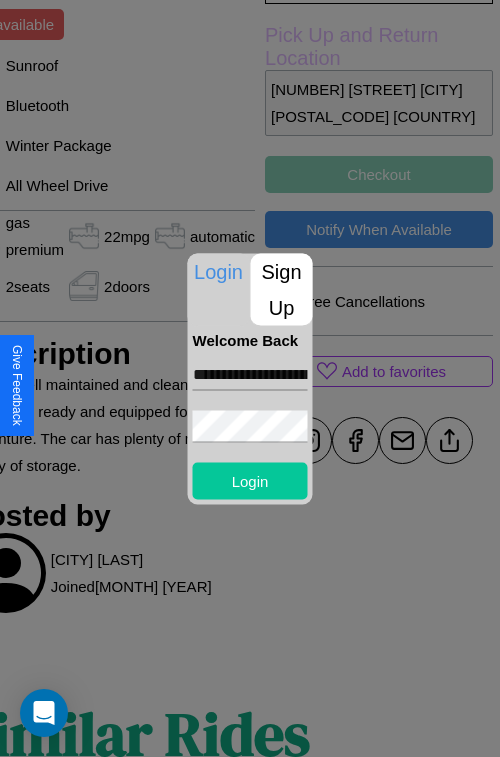 click on "Login" at bounding box center (250, 480) 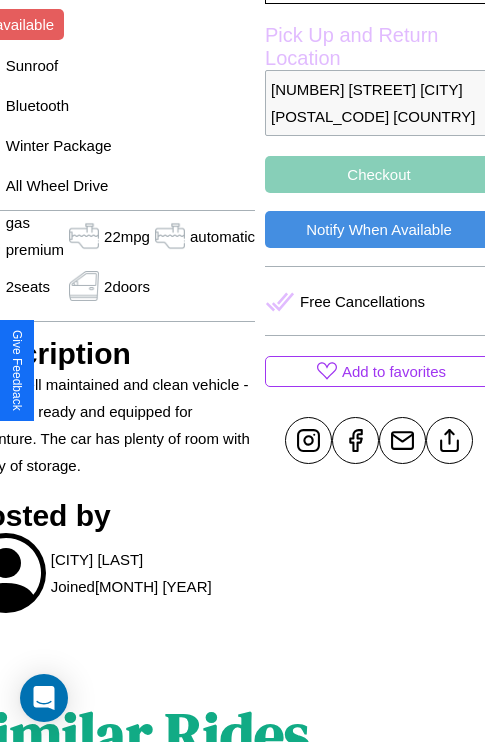 scroll, scrollTop: 378, scrollLeft: 107, axis: both 